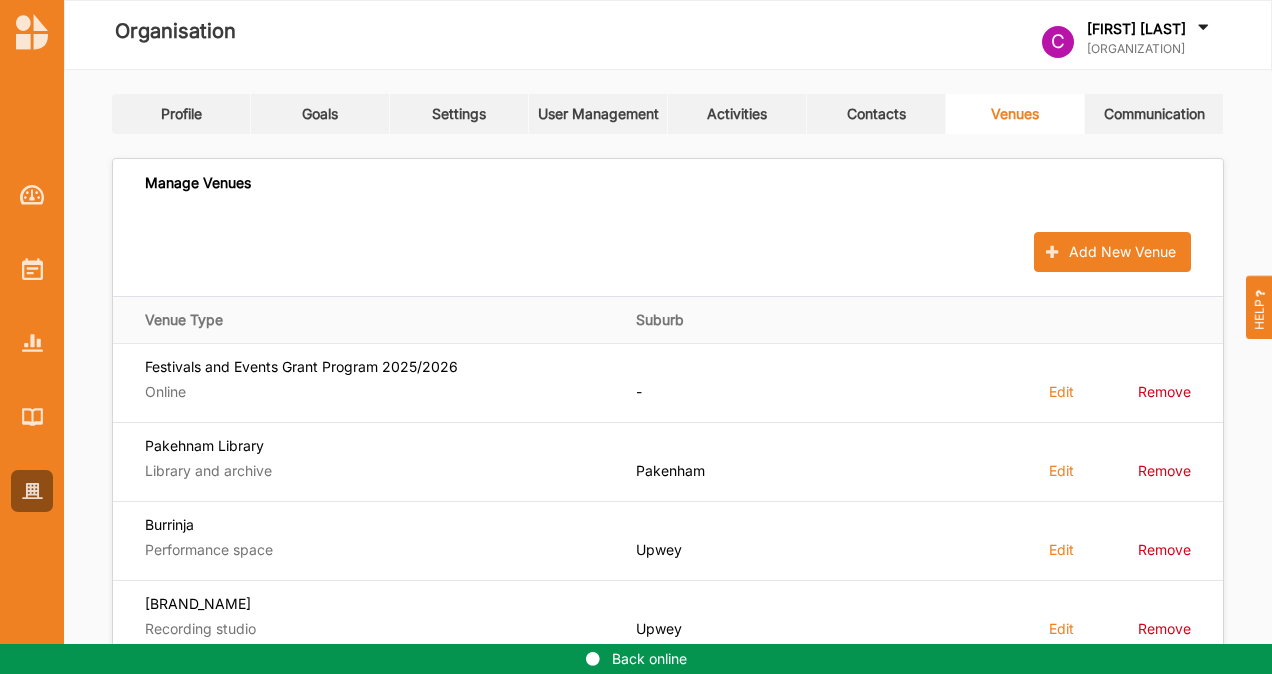 scroll, scrollTop: 0, scrollLeft: 0, axis: both 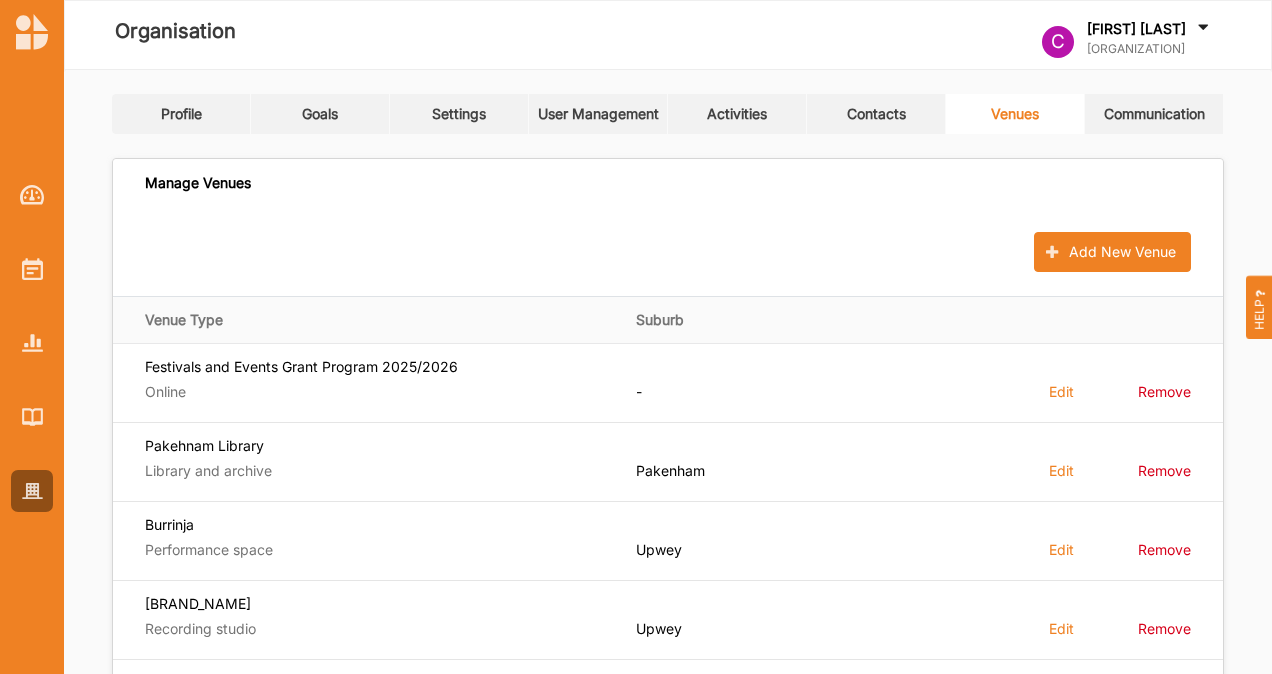 click at bounding box center [32, 327] 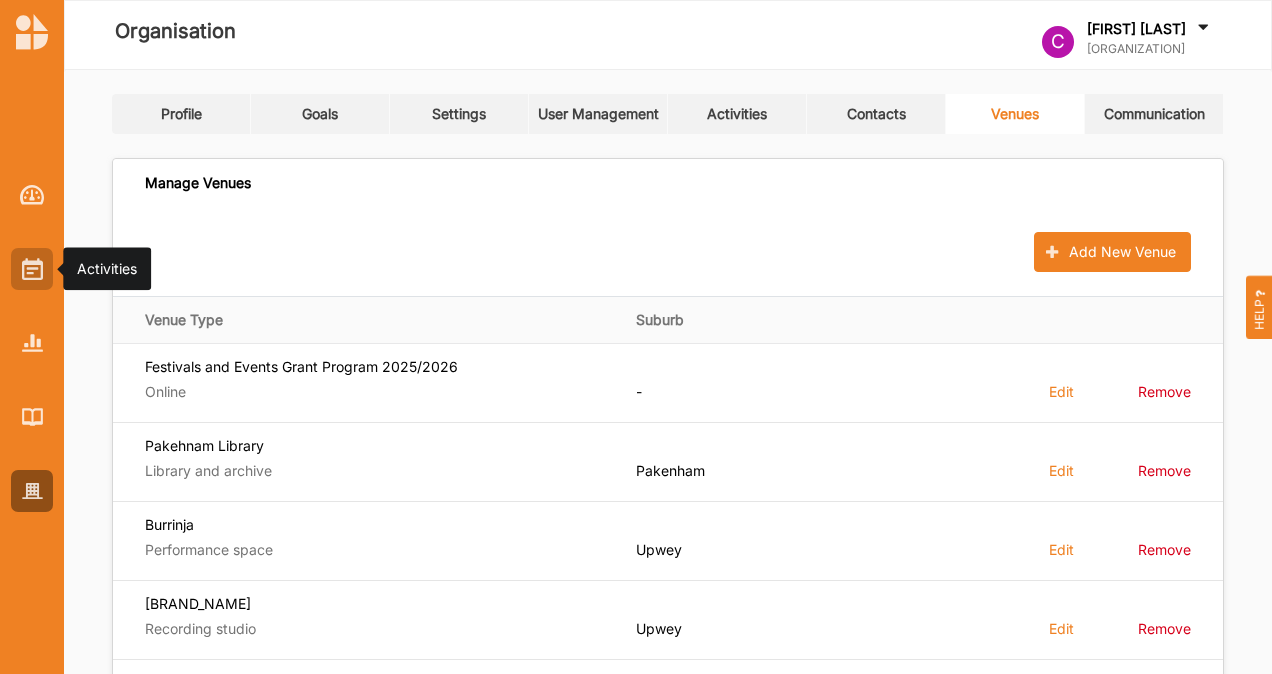 click at bounding box center [32, 269] 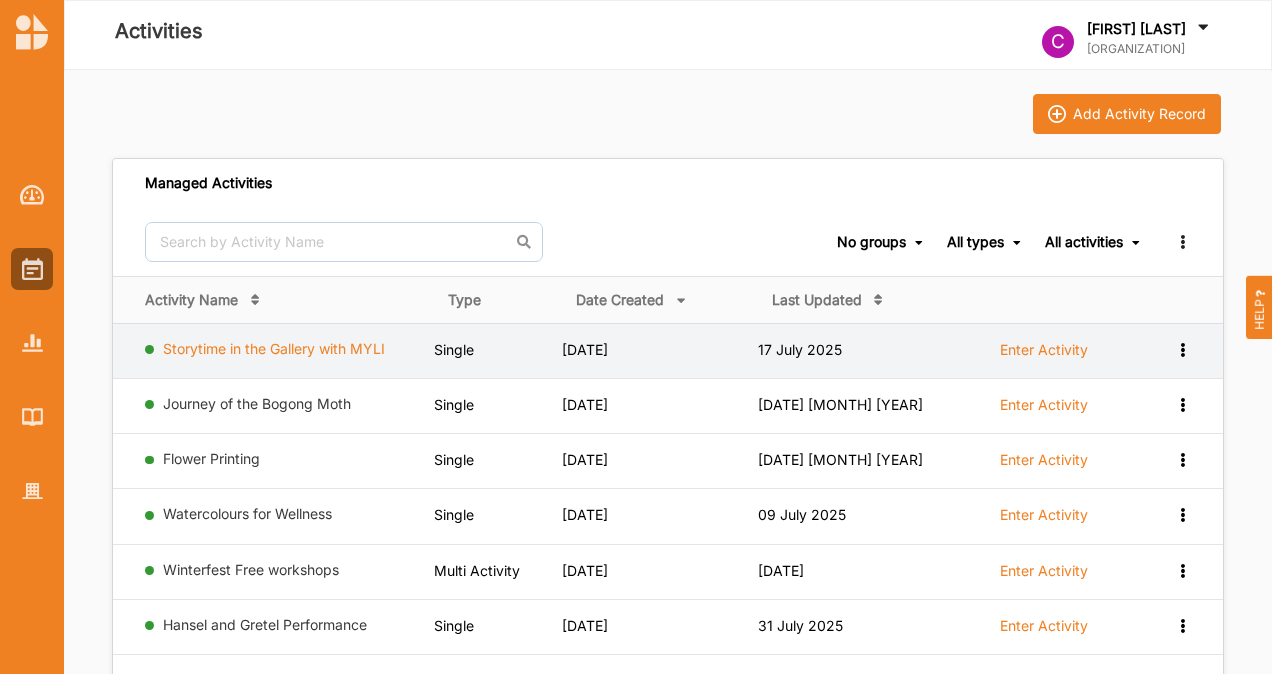 click on "Storytime in the Gallery with MYLI" at bounding box center [274, 348] 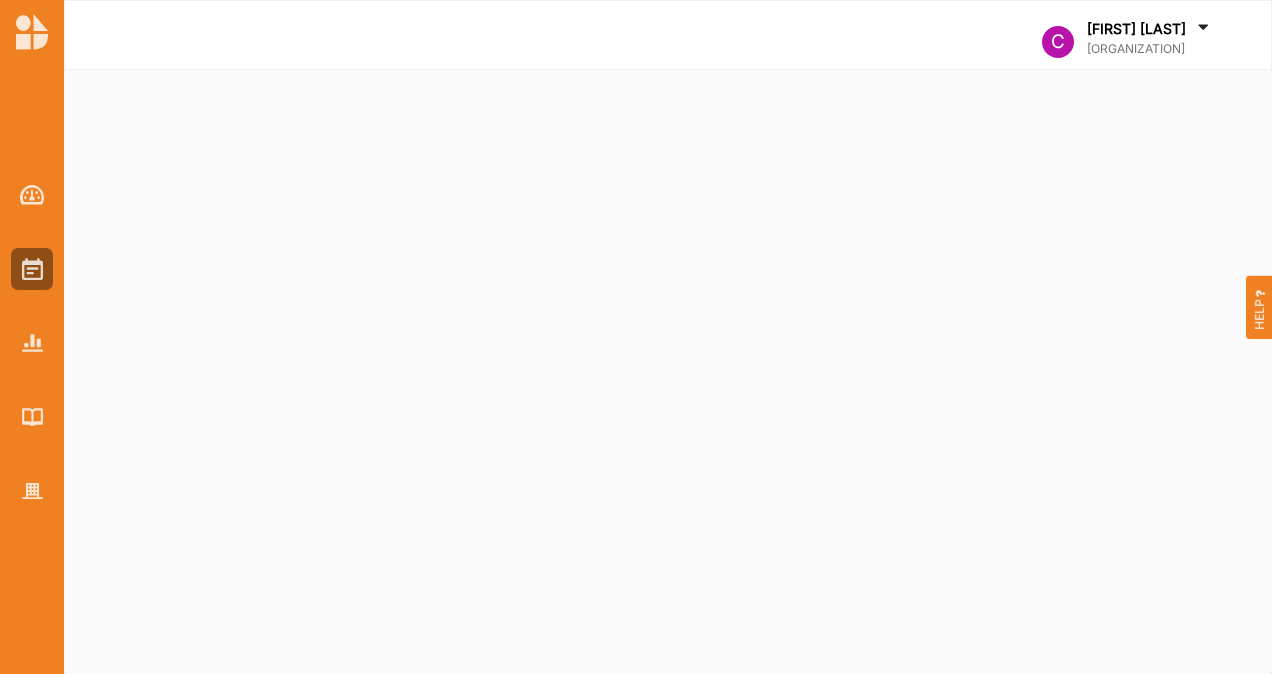 select on "2" 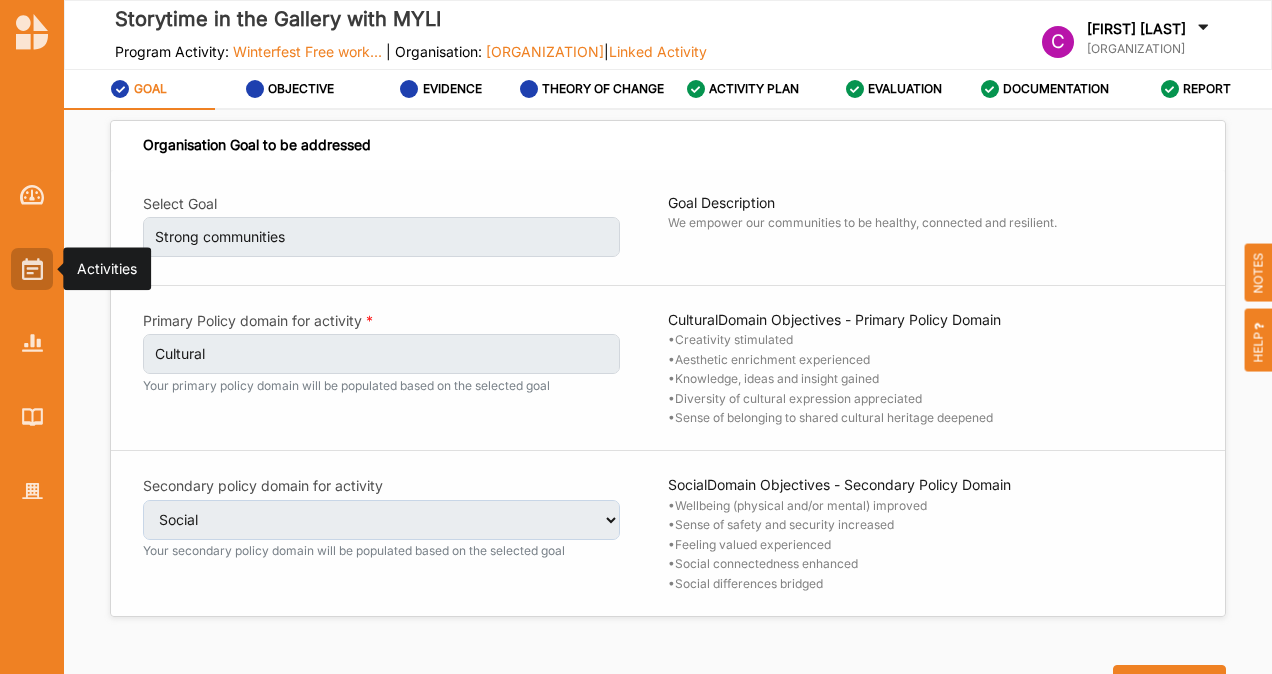 click at bounding box center (32, 269) 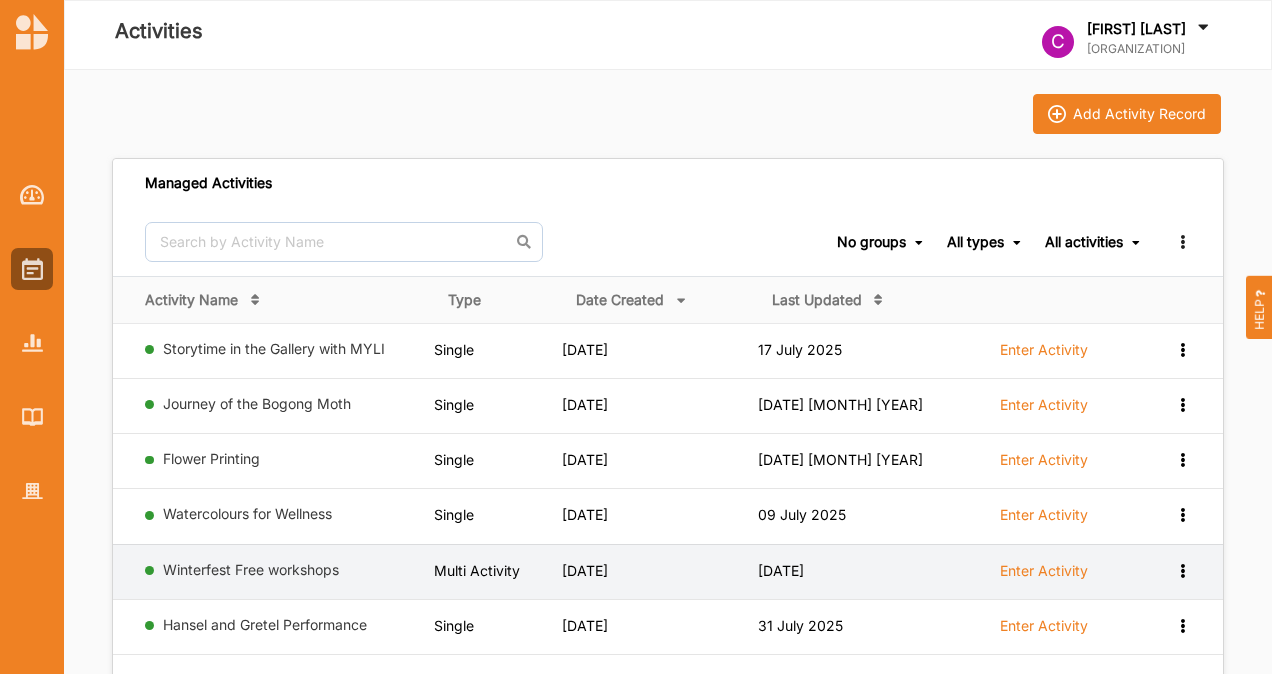 click on "Enter Activity" at bounding box center [1044, 571] 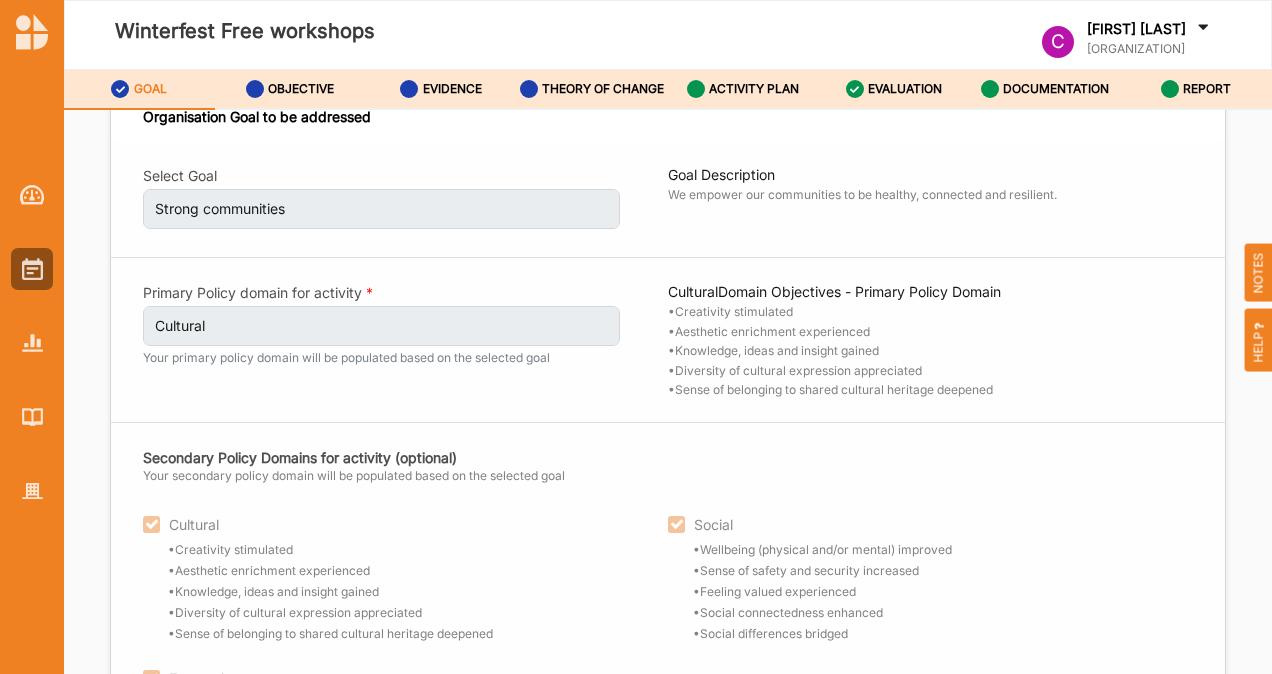 scroll, scrollTop: 24, scrollLeft: 0, axis: vertical 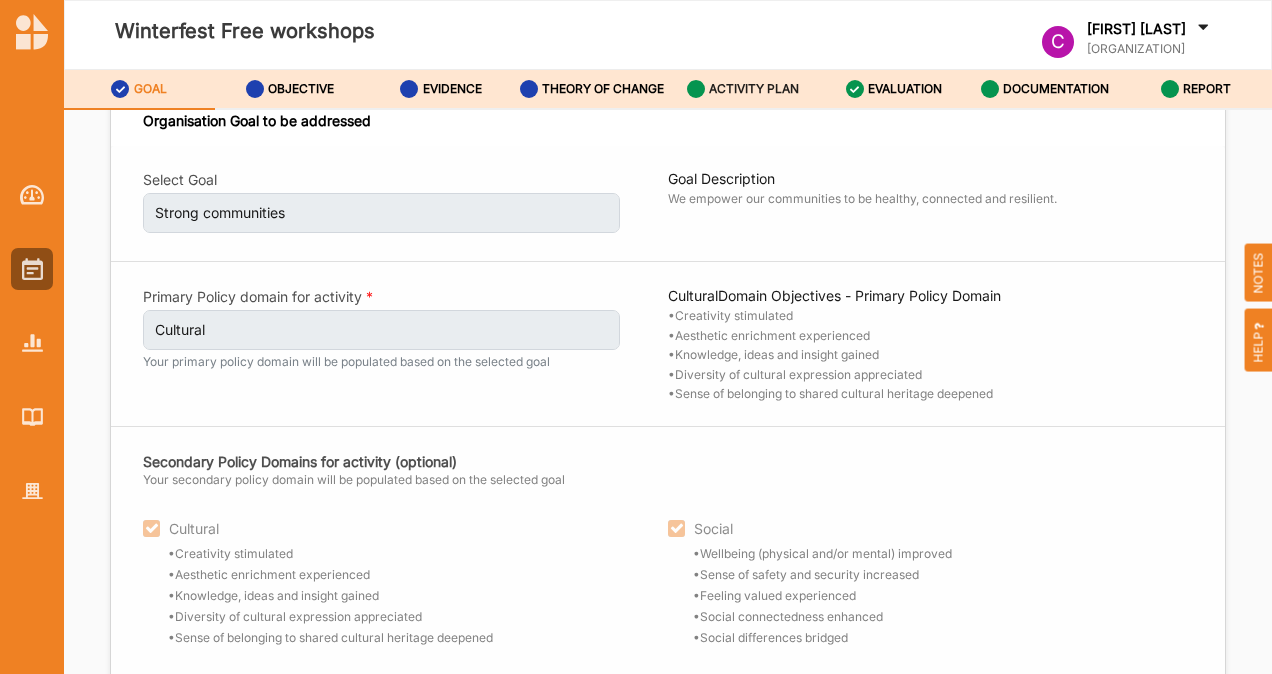 click on "ACTIVITY PLAN" at bounding box center (743, 89) 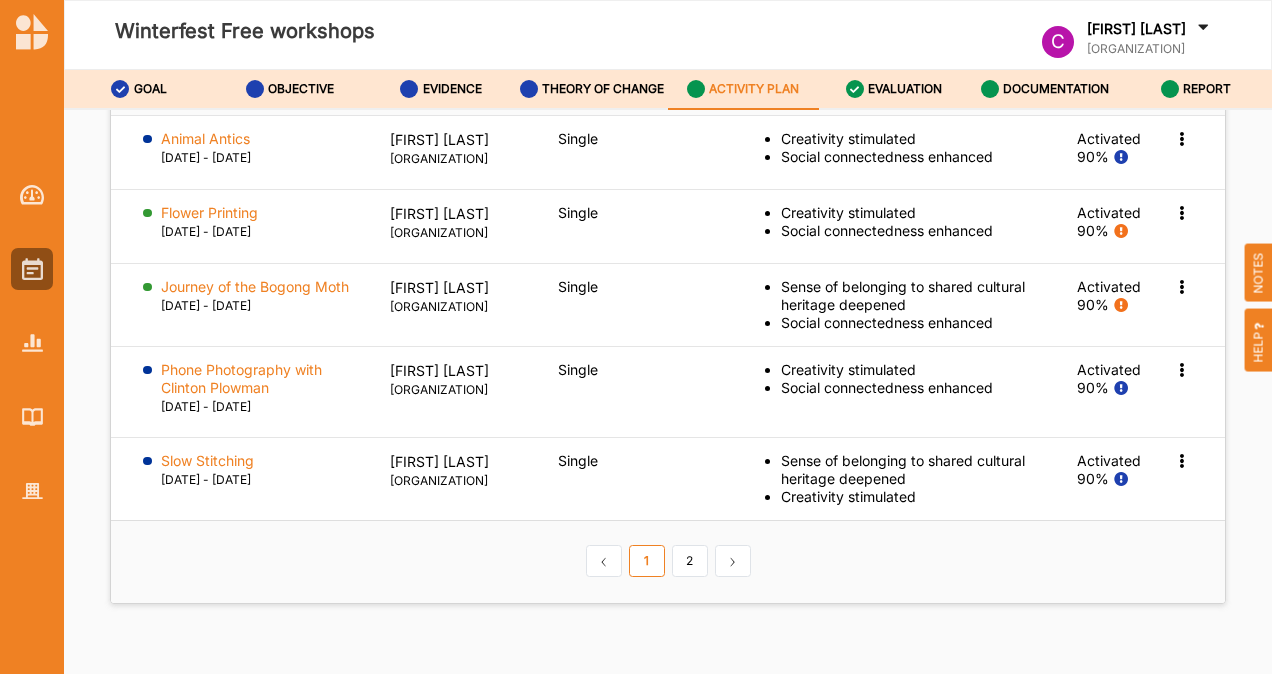 scroll, scrollTop: 2736, scrollLeft: 0, axis: vertical 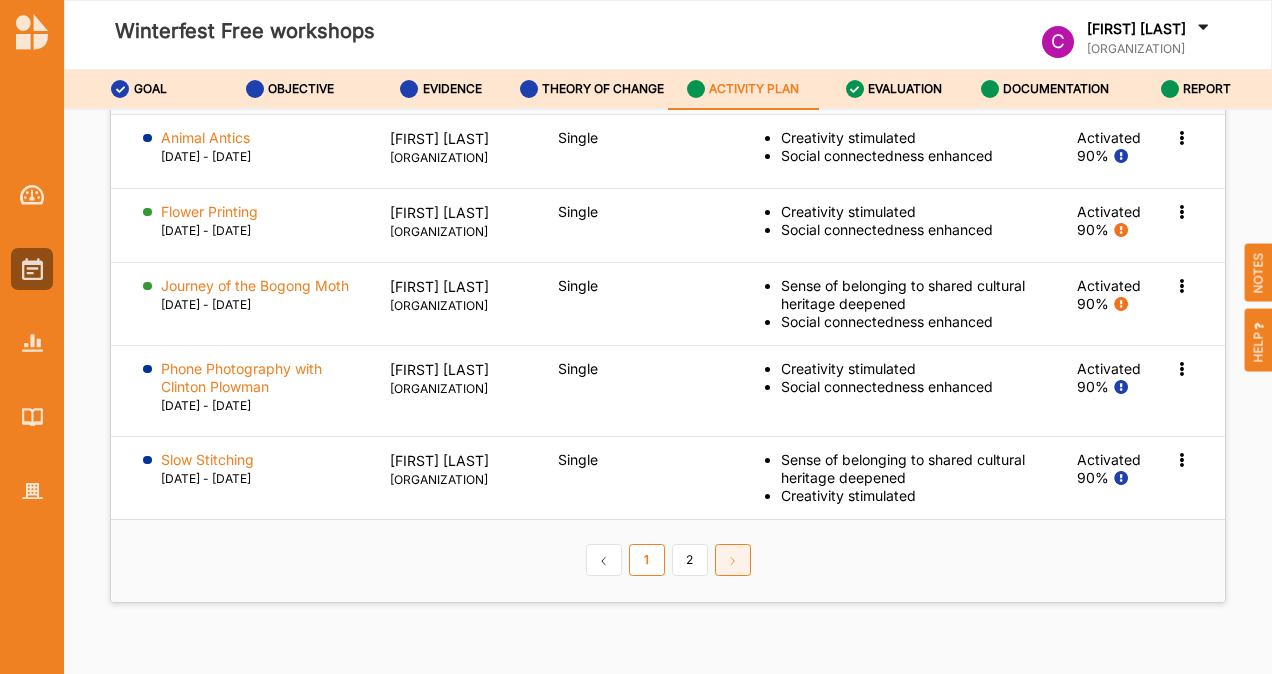 click on "⟩" at bounding box center (733, 560) 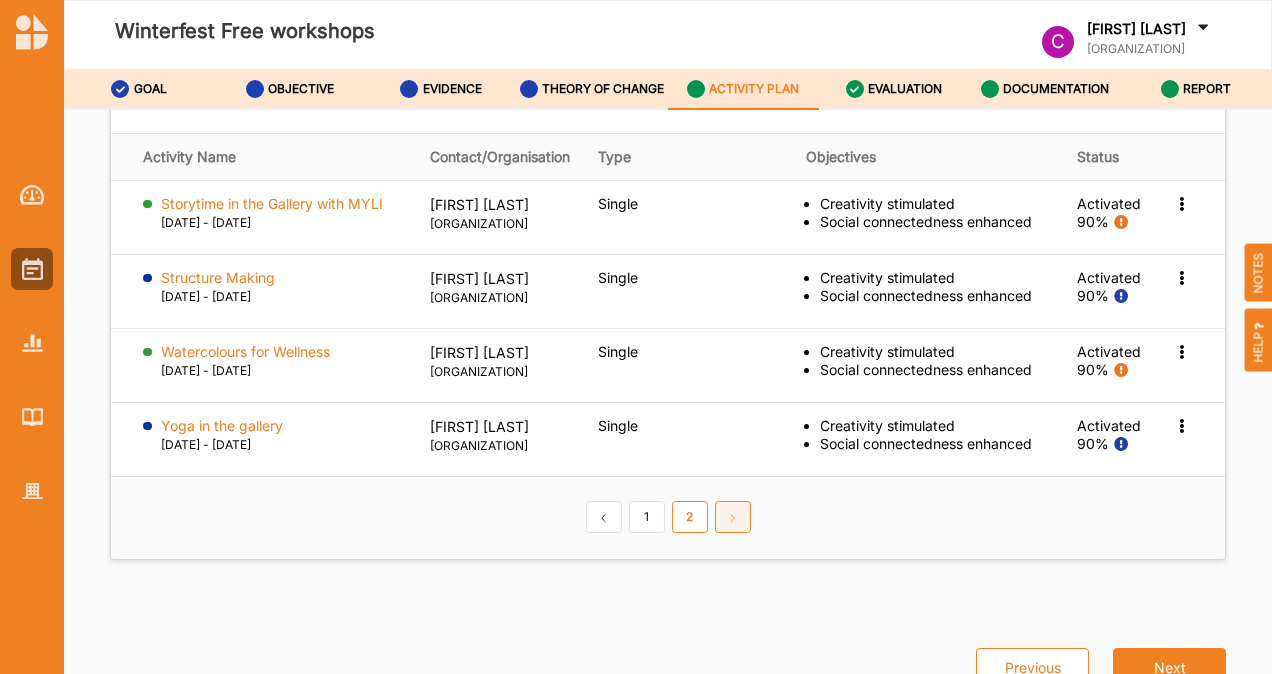 scroll, scrollTop: 2659, scrollLeft: 0, axis: vertical 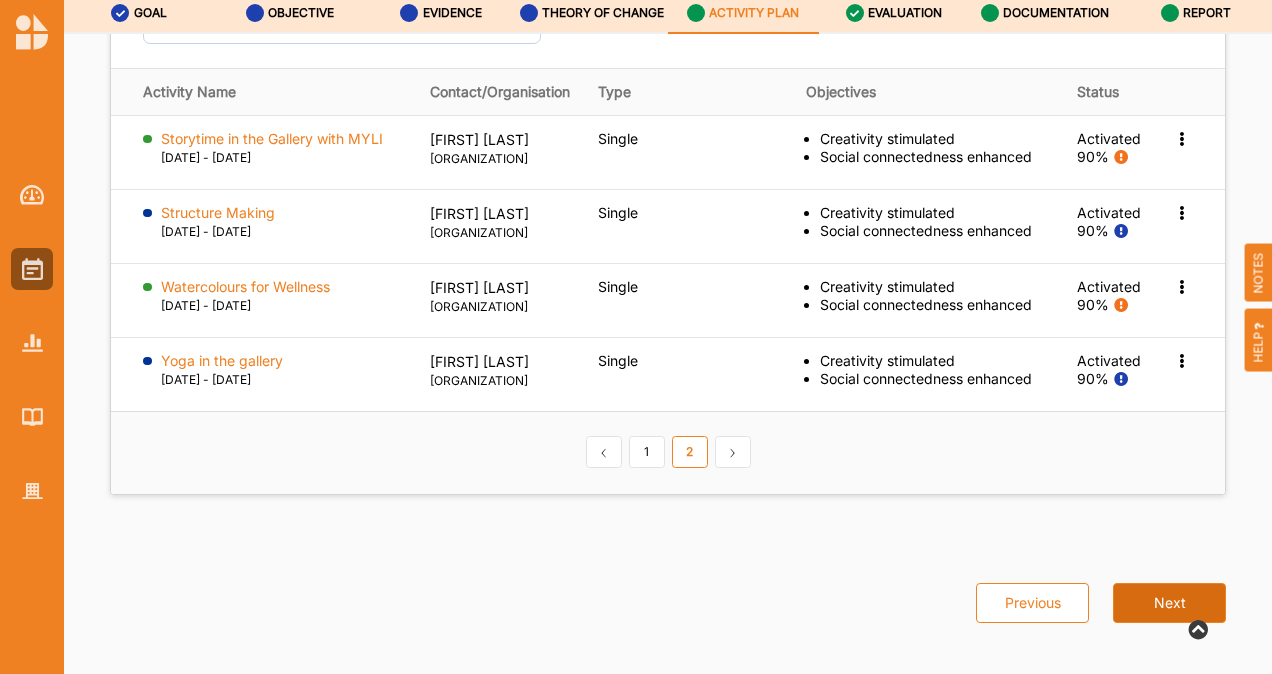click on "Next" at bounding box center (1169, 603) 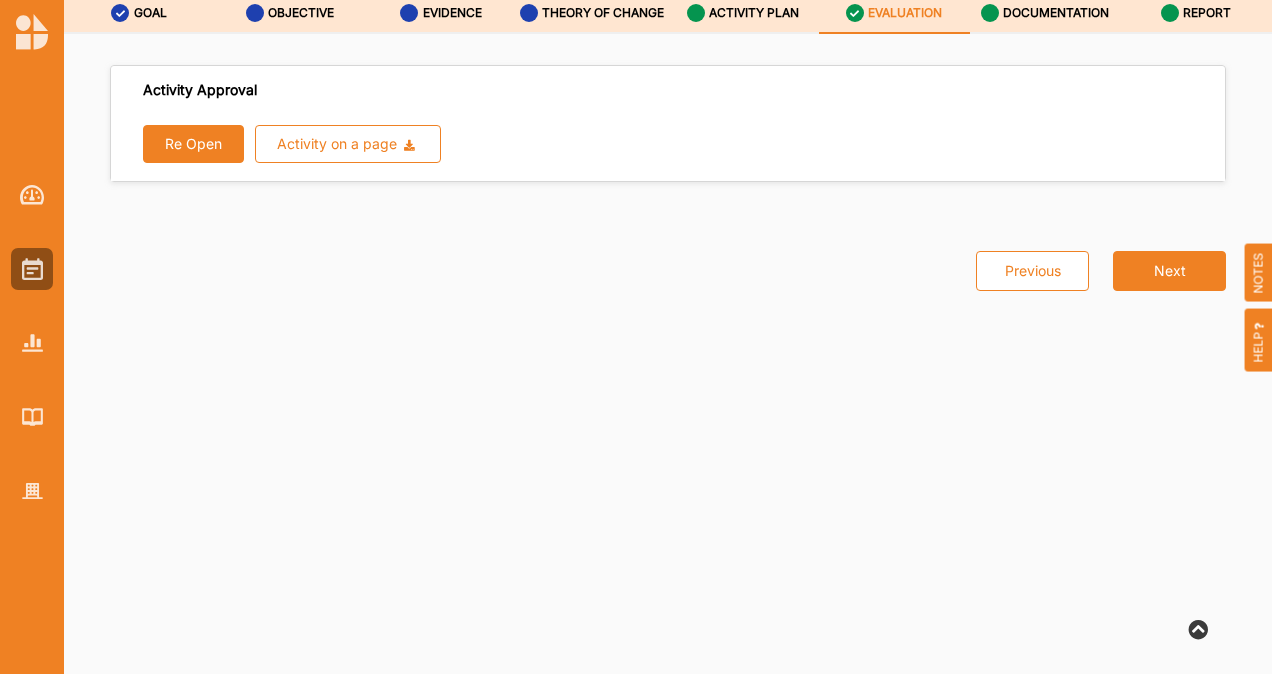 scroll, scrollTop: 0, scrollLeft: 0, axis: both 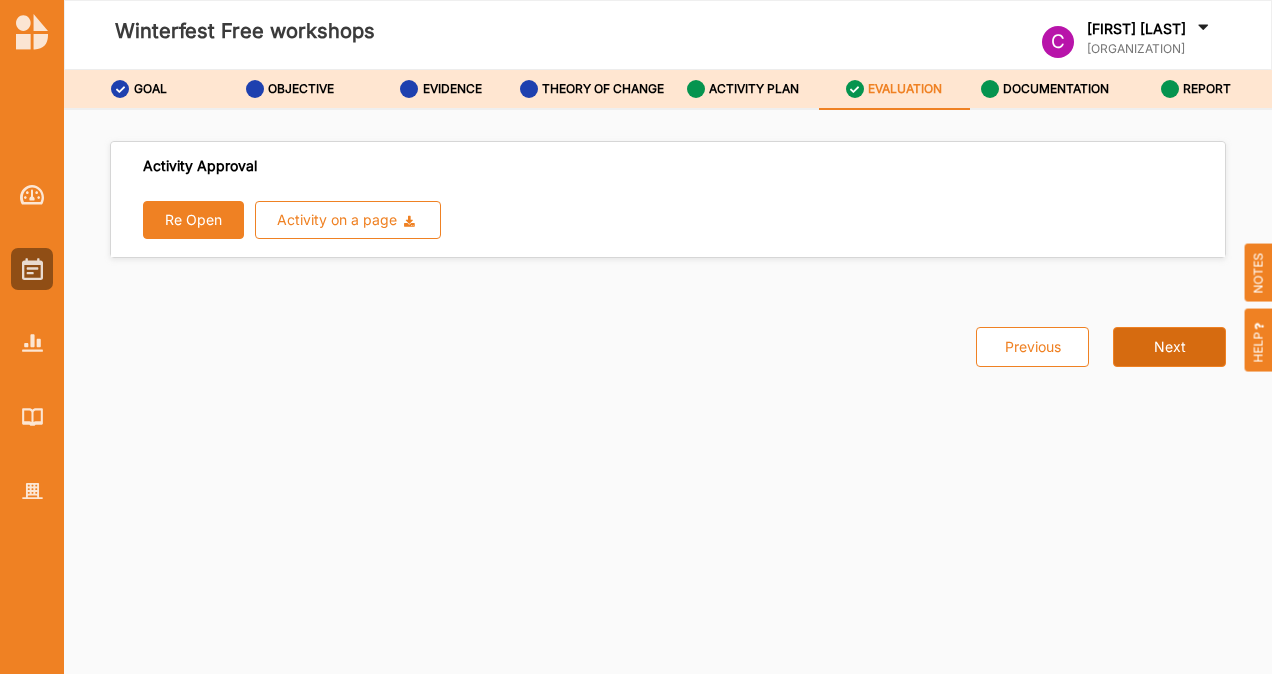 click on "Next" at bounding box center (1169, 347) 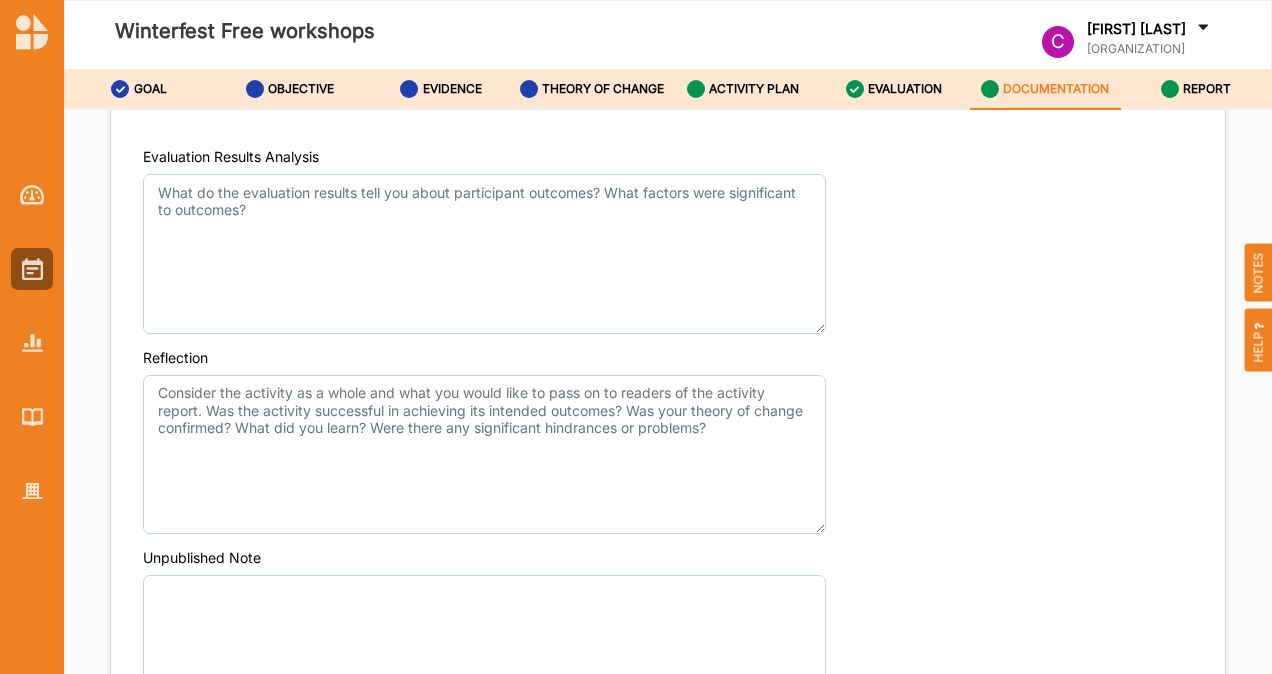 scroll, scrollTop: 7020, scrollLeft: 0, axis: vertical 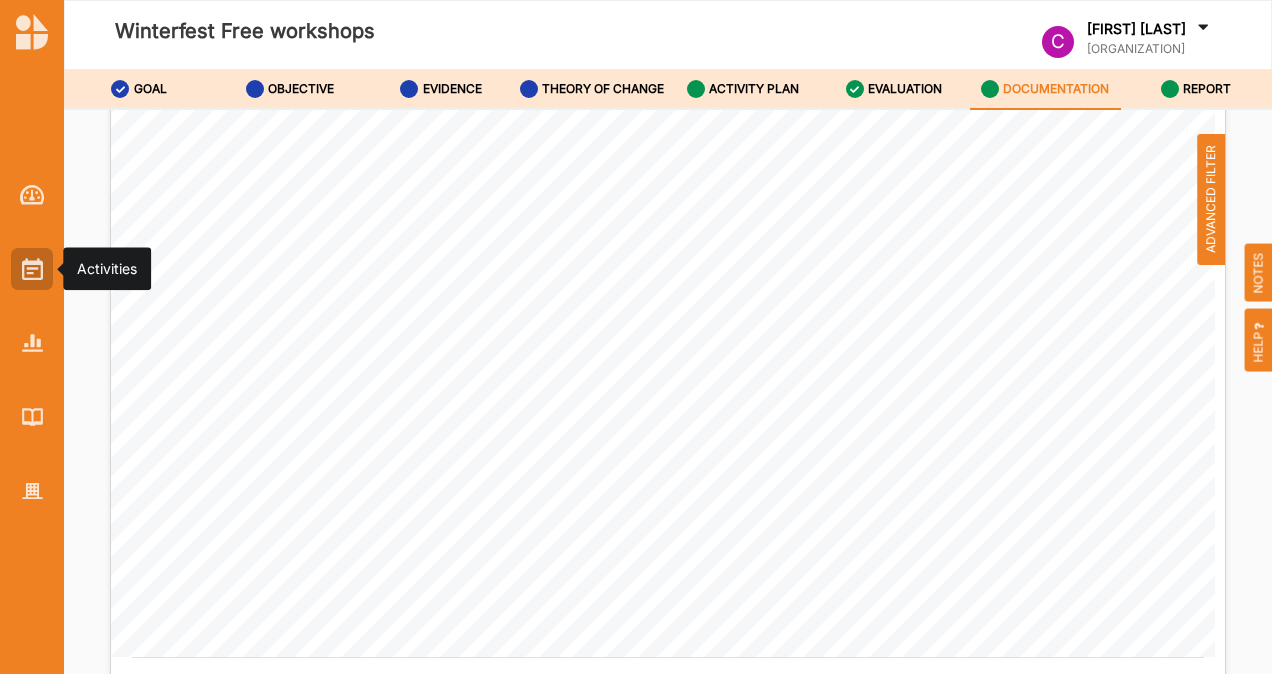 click at bounding box center (32, 269) 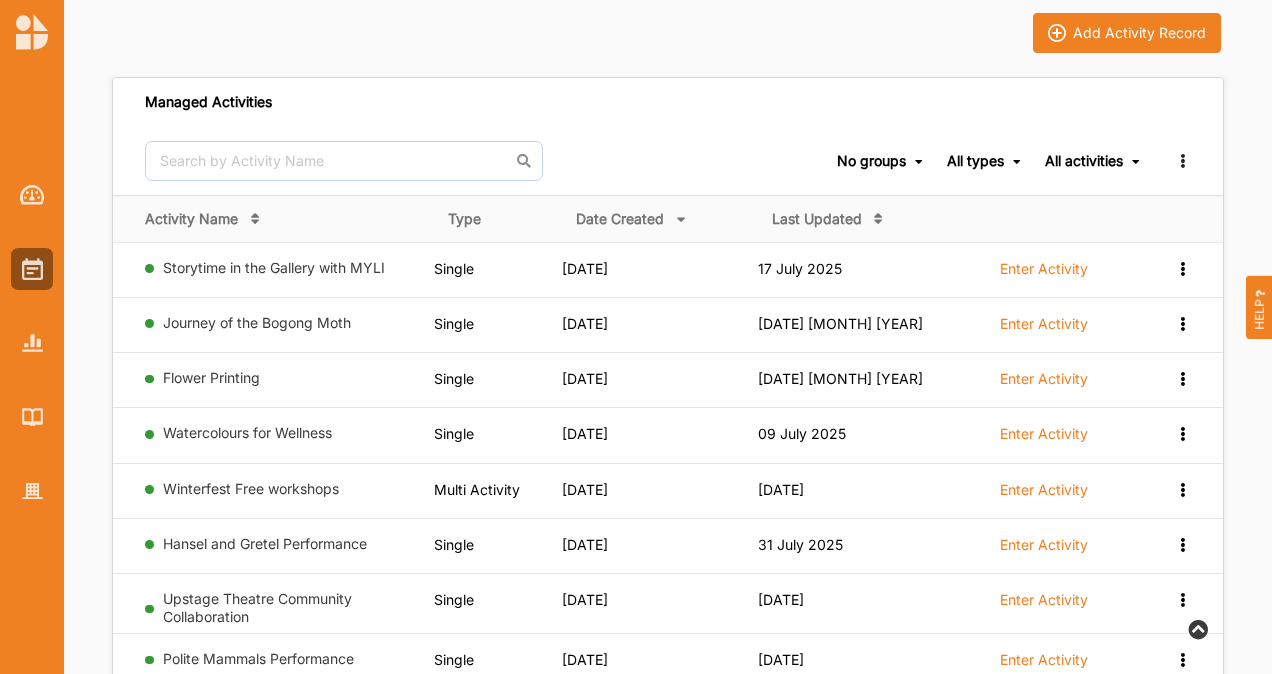 scroll, scrollTop: 77, scrollLeft: 0, axis: vertical 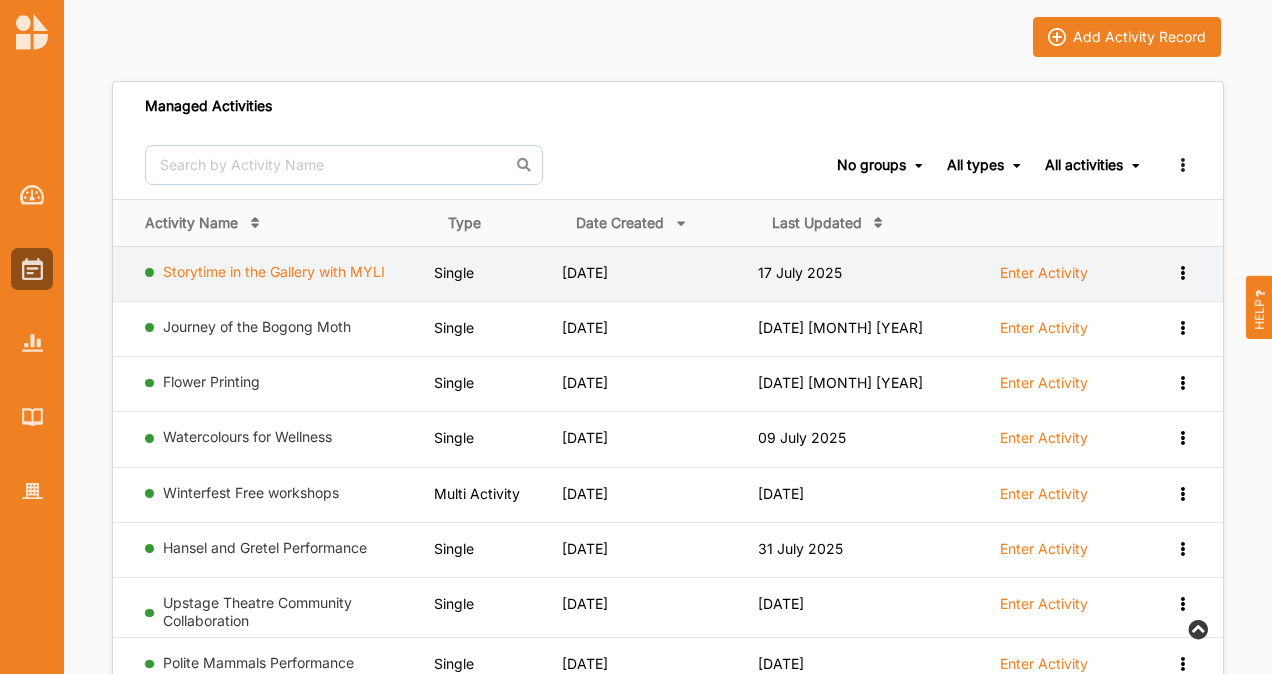 click on "Storytime in the Gallery with MYLI" at bounding box center (274, 271) 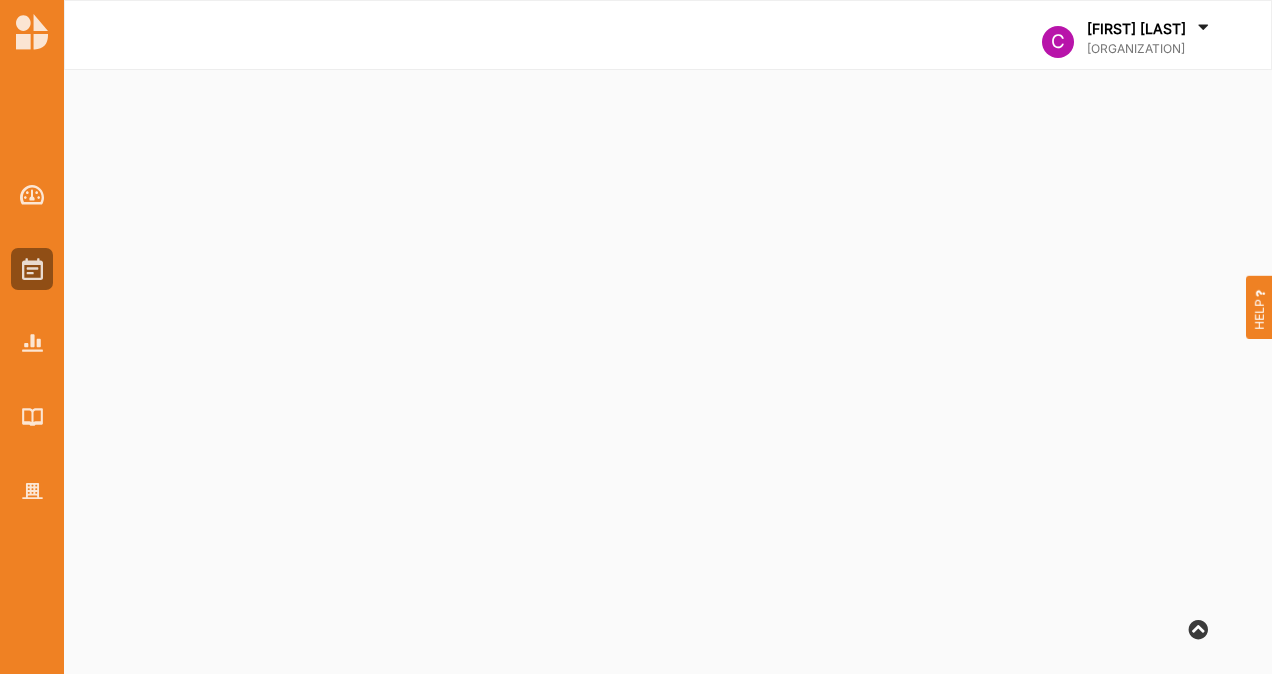 scroll, scrollTop: 0, scrollLeft: 0, axis: both 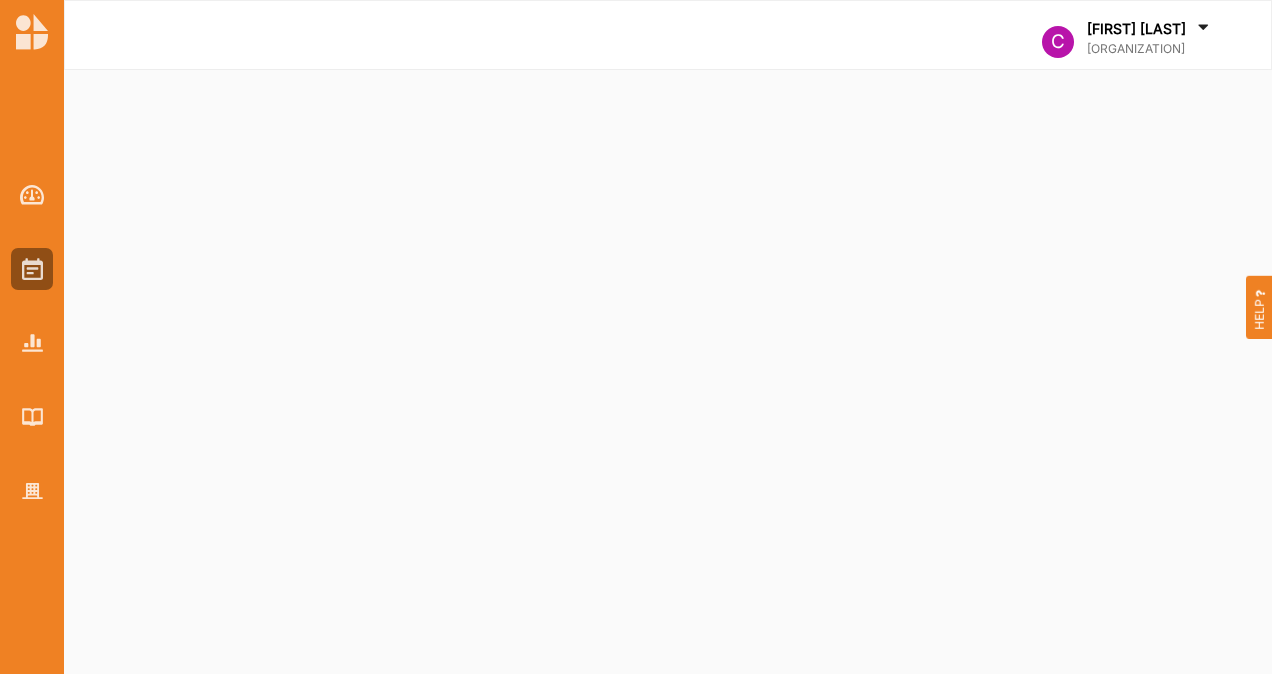 select on "2" 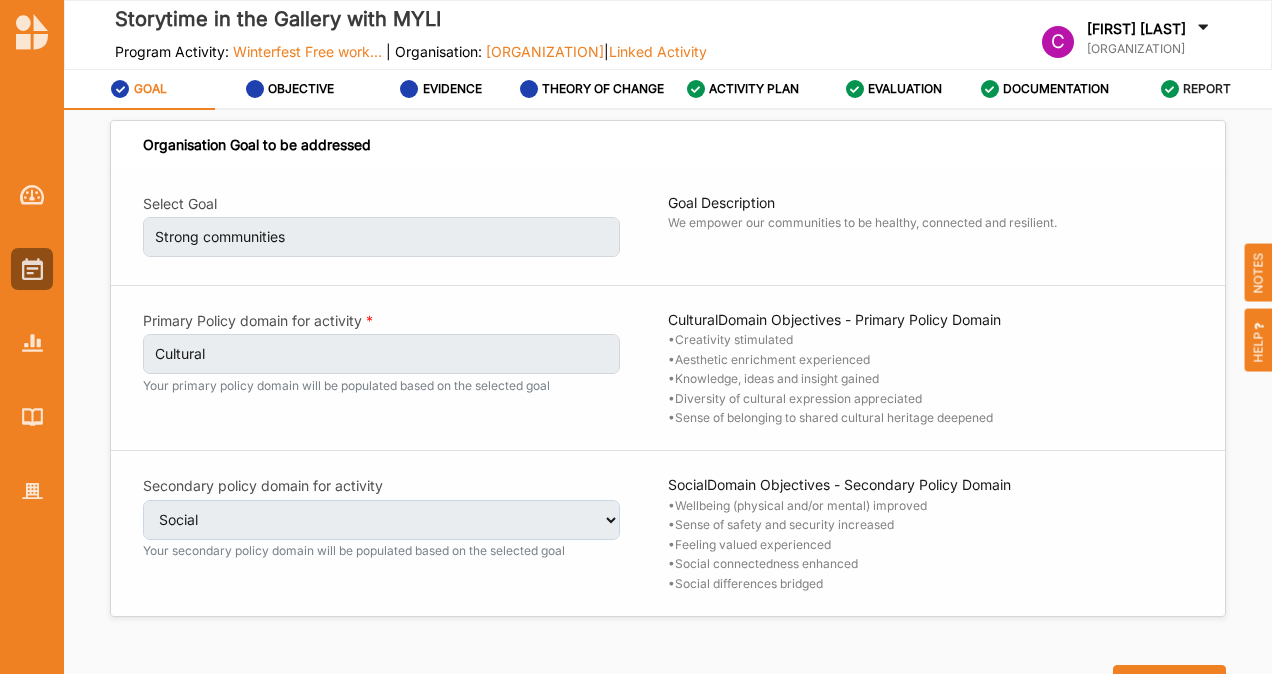 click on "REPORT" at bounding box center (1207, 89) 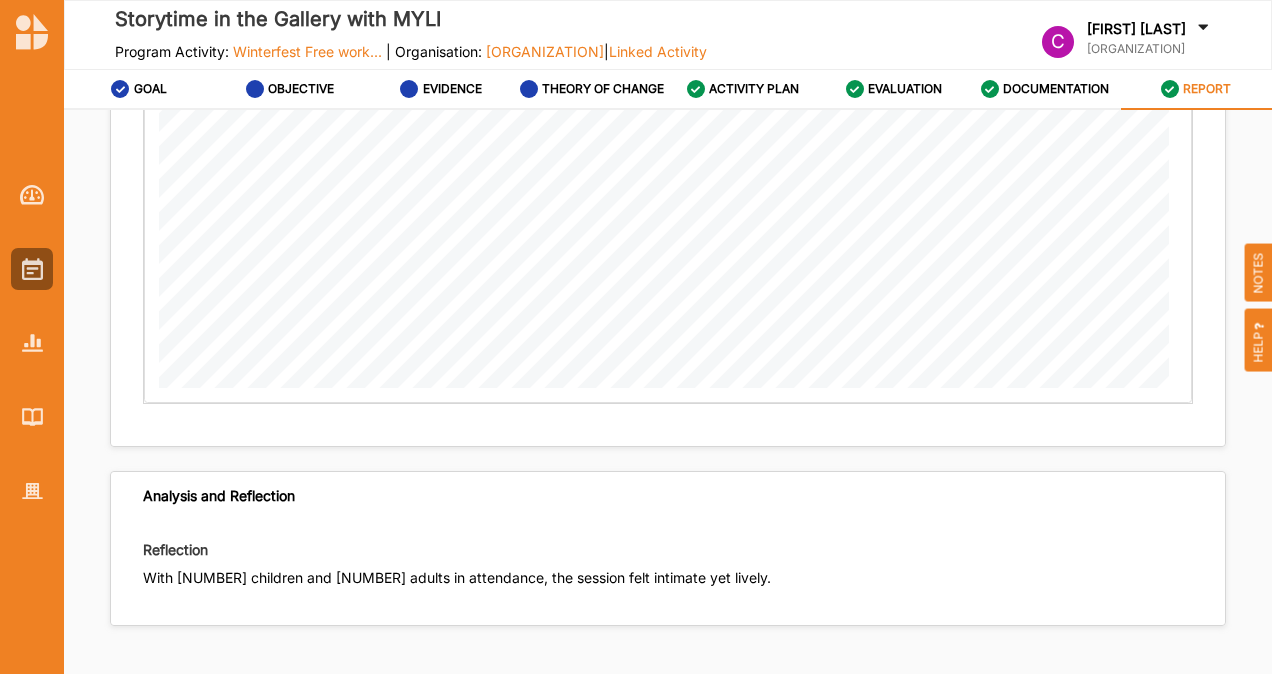 scroll, scrollTop: 3398, scrollLeft: 0, axis: vertical 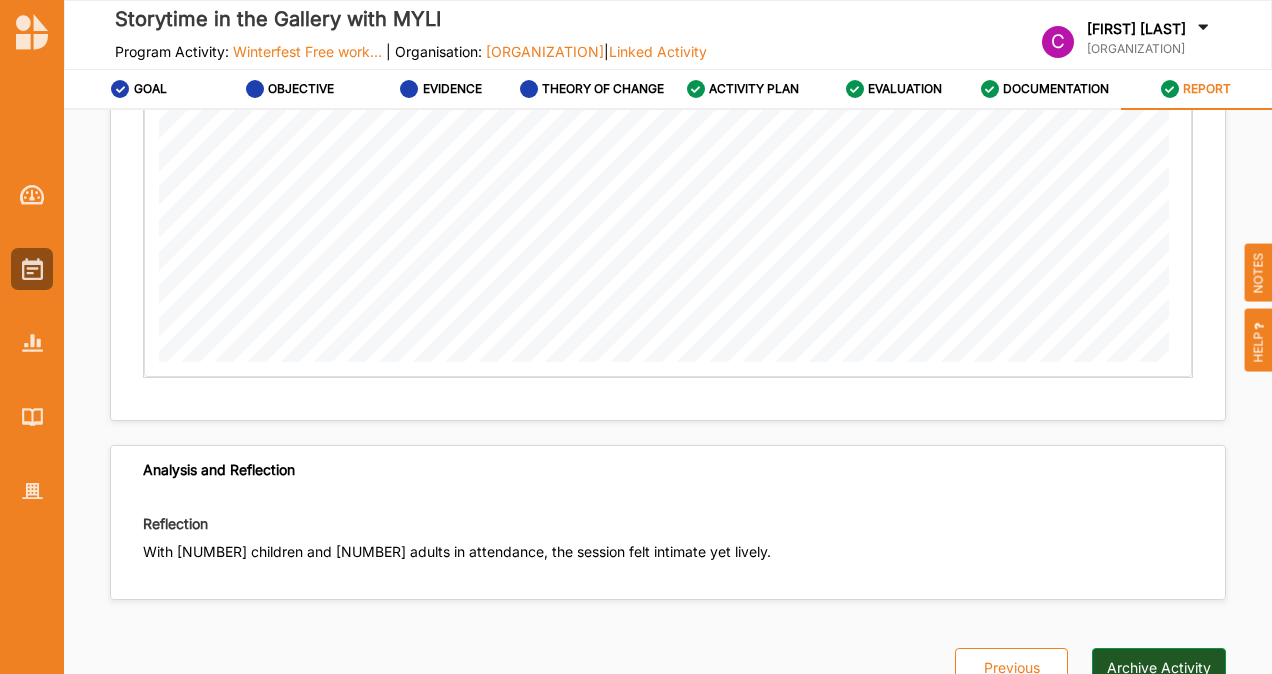click on "Archive Activity" at bounding box center [1159, 668] 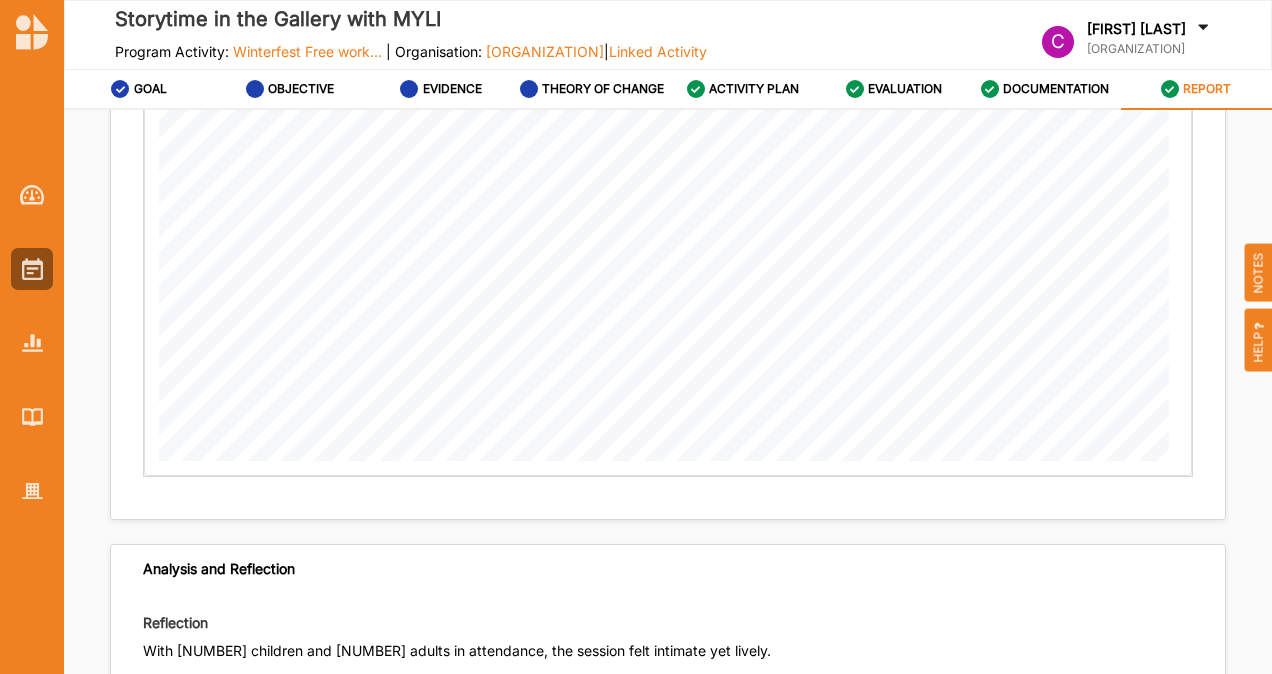 scroll, scrollTop: 3398, scrollLeft: 0, axis: vertical 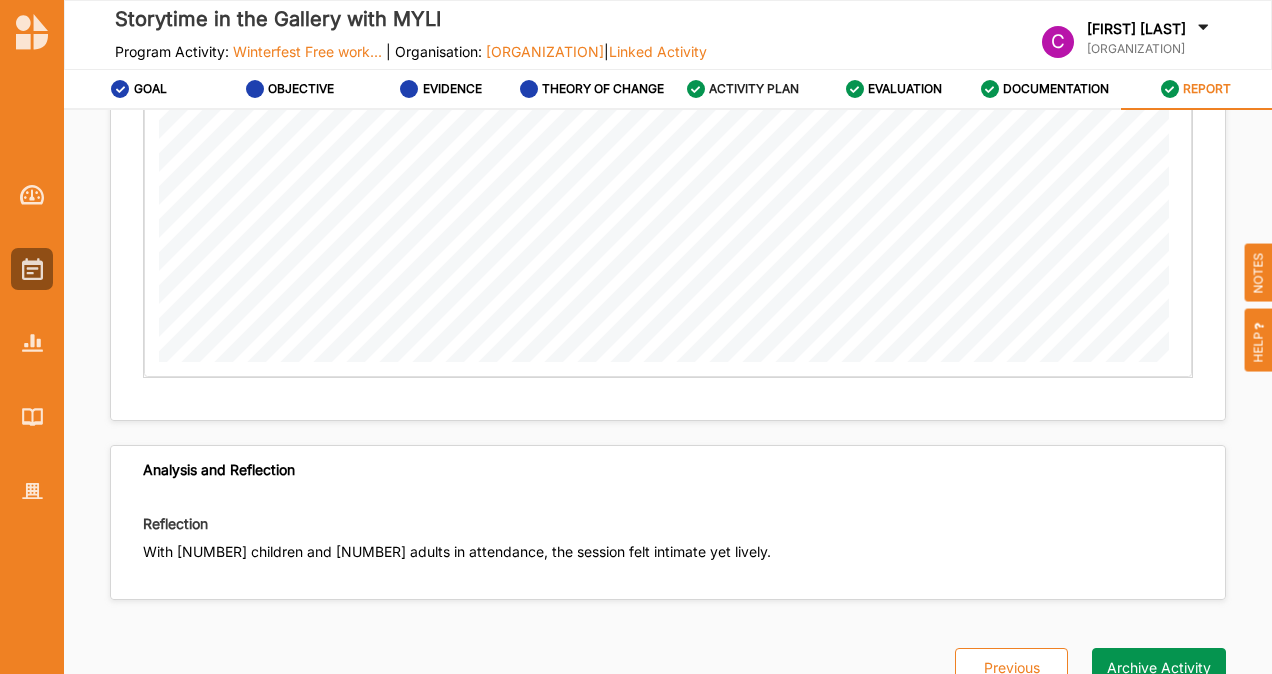 click on "ACTIVITY PLAN" at bounding box center (754, 89) 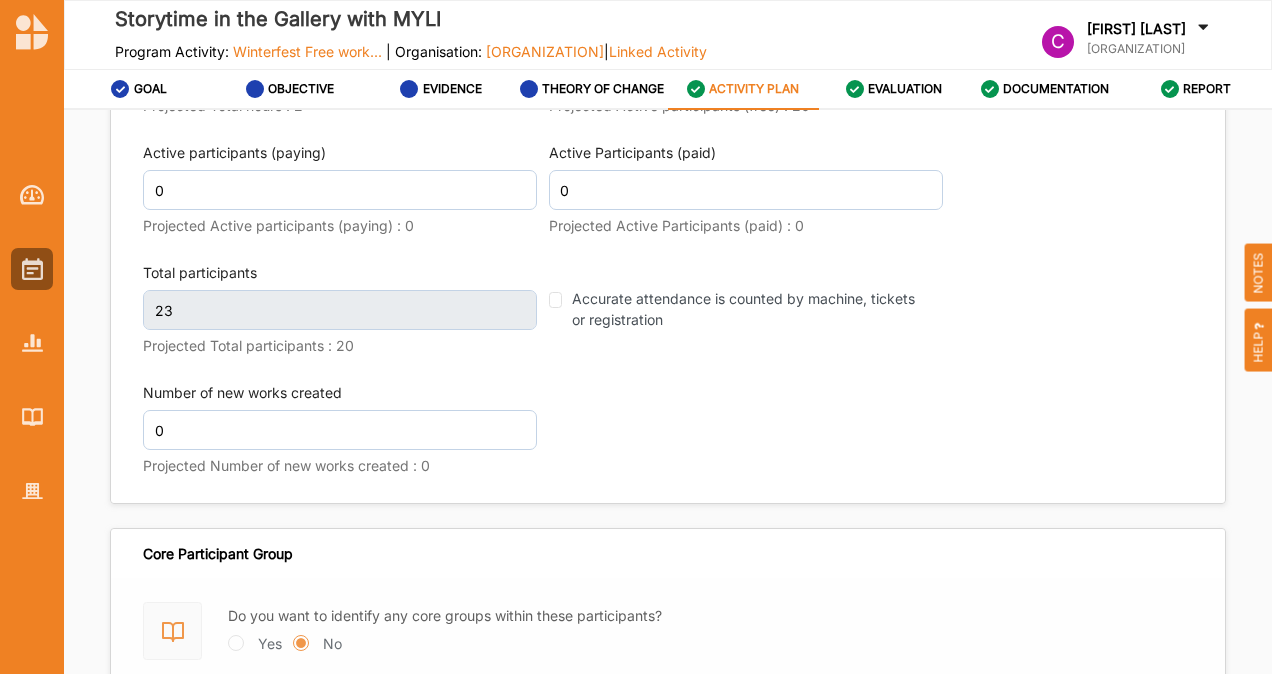 scroll, scrollTop: 2991, scrollLeft: 0, axis: vertical 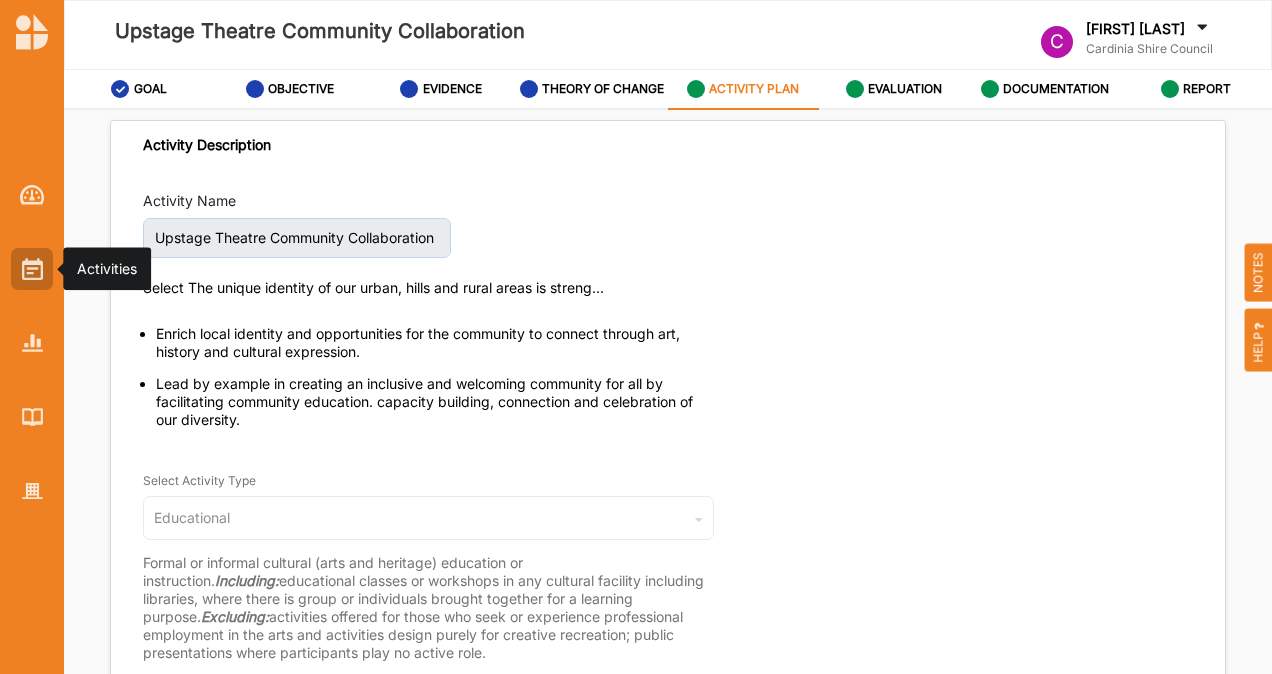 click at bounding box center [32, 269] 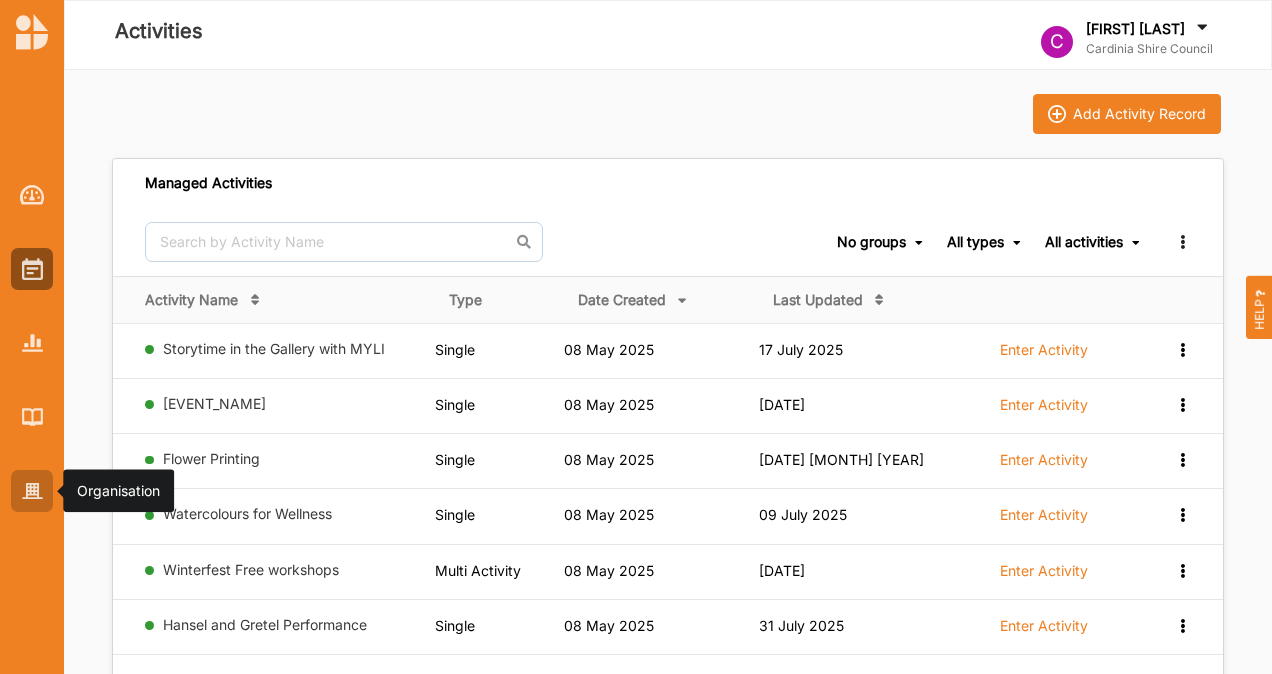 click at bounding box center (32, 491) 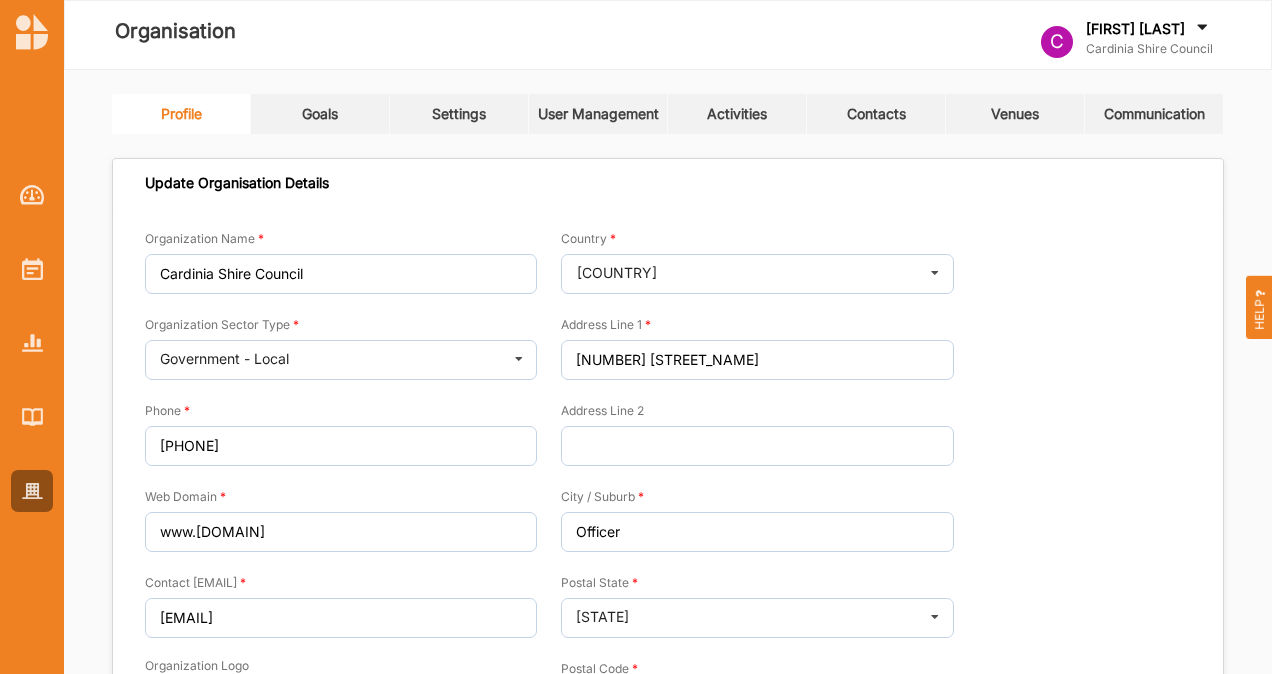 click on "User Management" at bounding box center (598, 114) 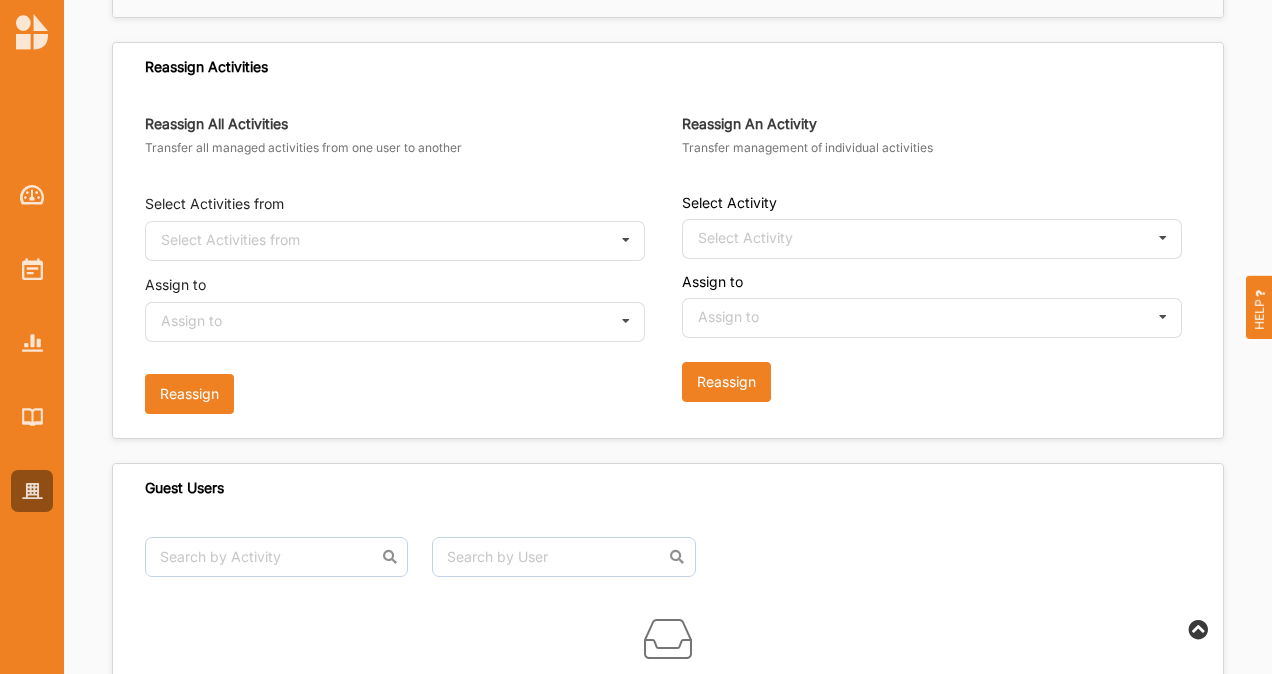 scroll, scrollTop: 1211, scrollLeft: 0, axis: vertical 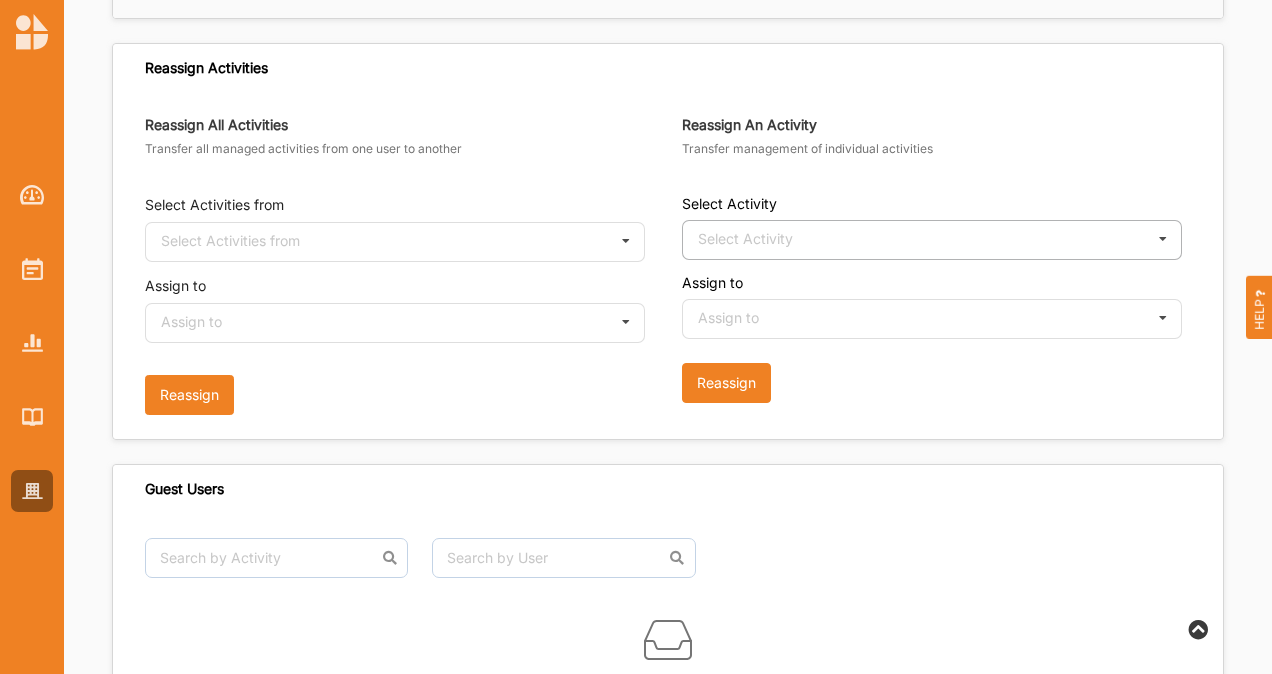 click on "Select Activity" at bounding box center (745, 239) 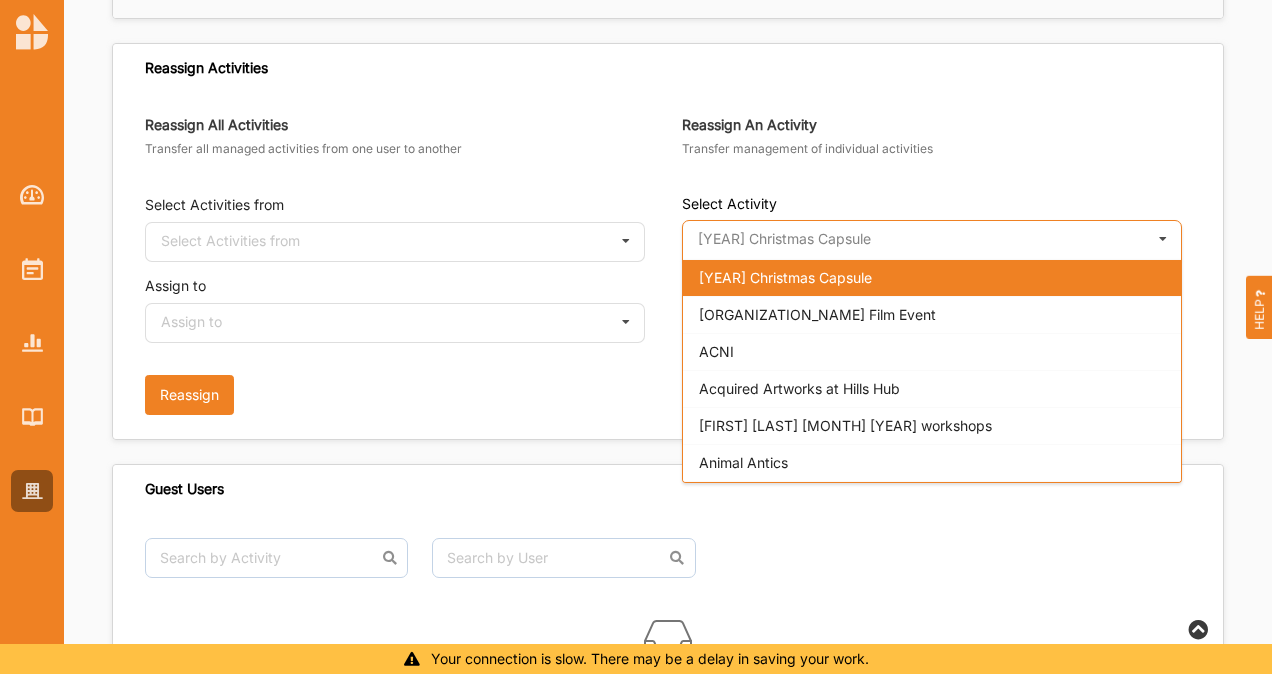 scroll, scrollTop: 1291, scrollLeft: 0, axis: vertical 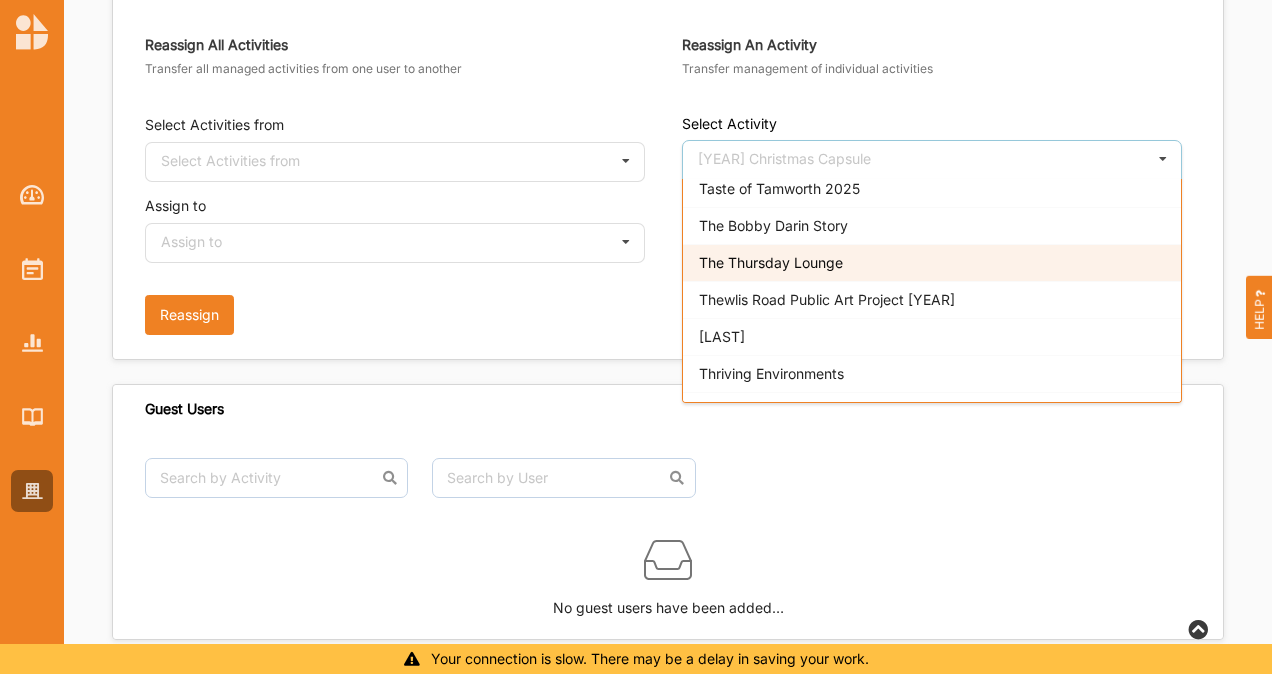 click on "The Thursday Lounge" at bounding box center [771, 262] 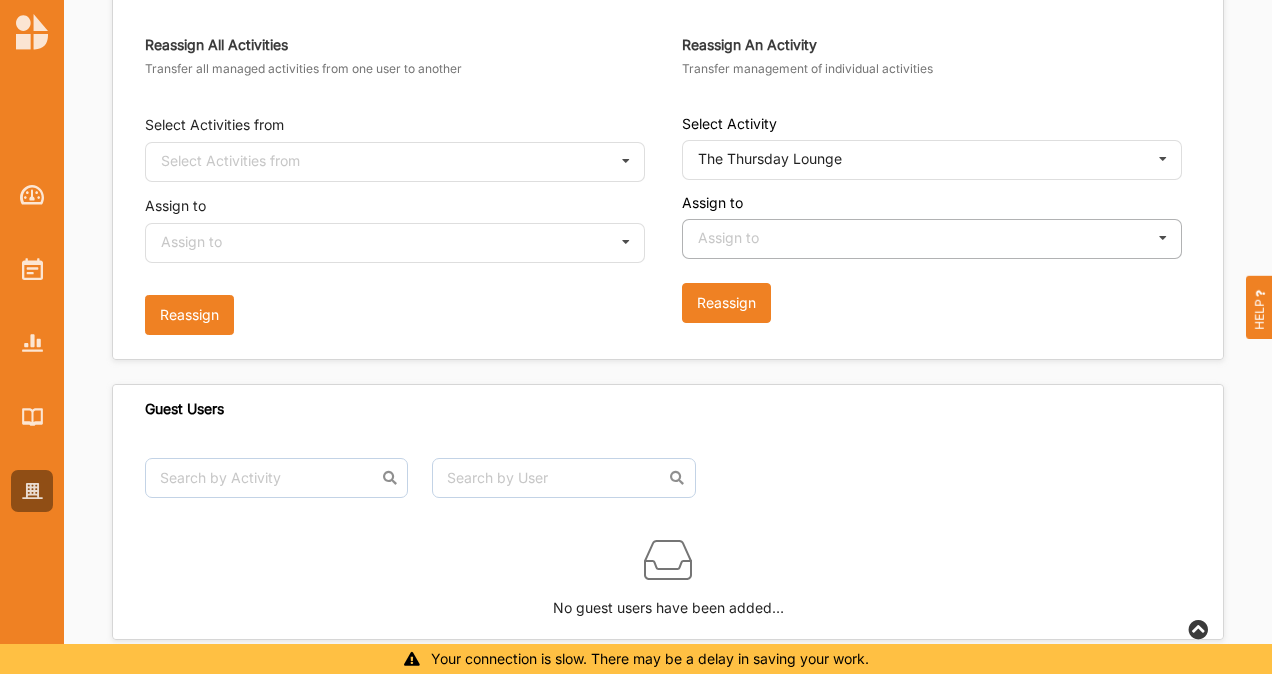 click on "Assign to" at bounding box center [728, 238] 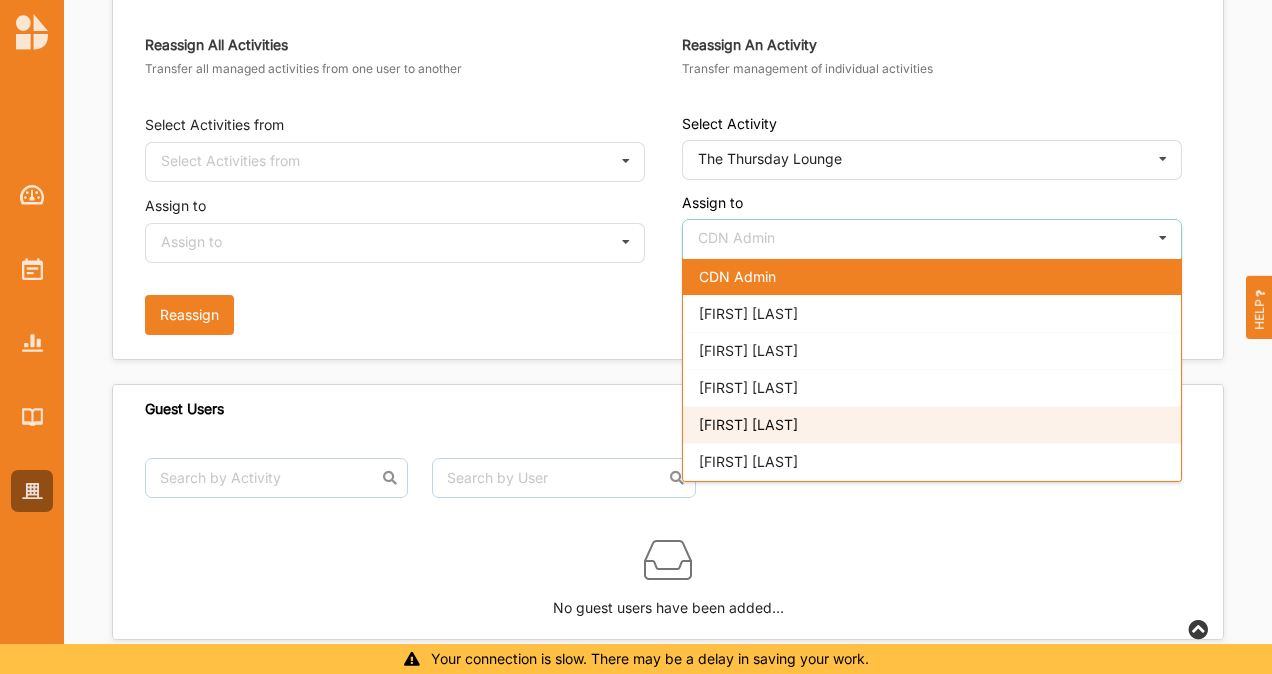 click on "[FIRST] [LAST]" at bounding box center [748, 424] 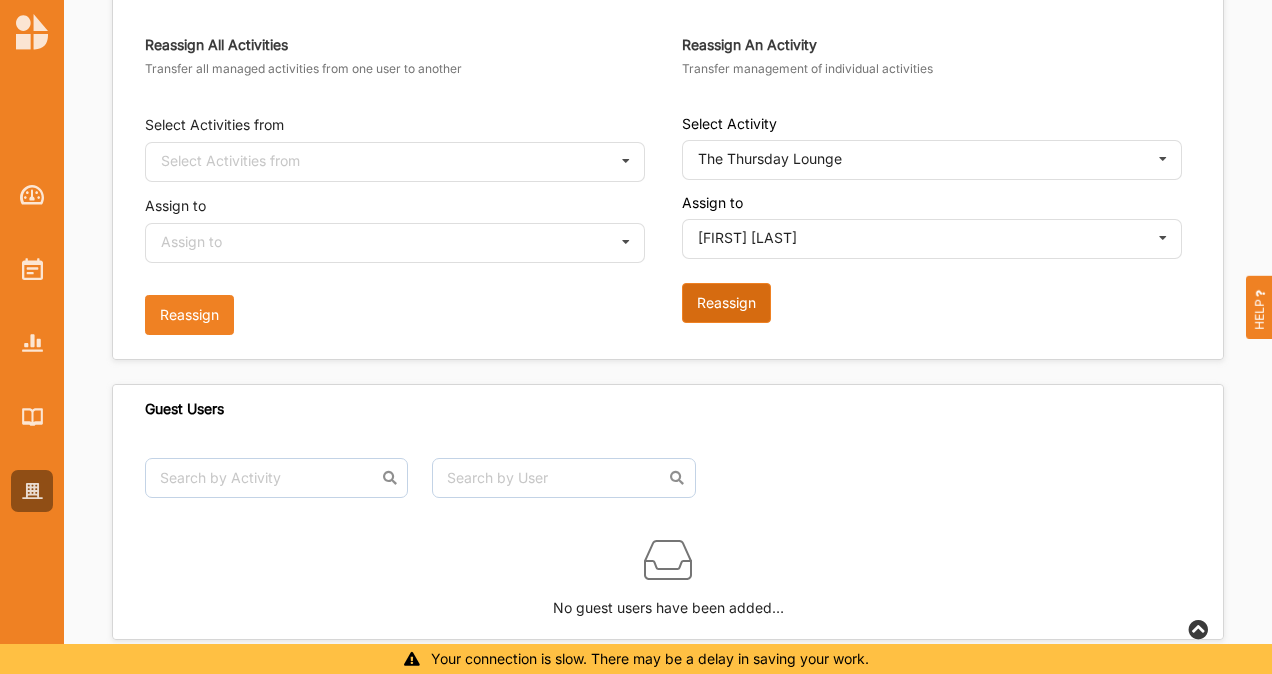click on "Reassign" at bounding box center (726, 303) 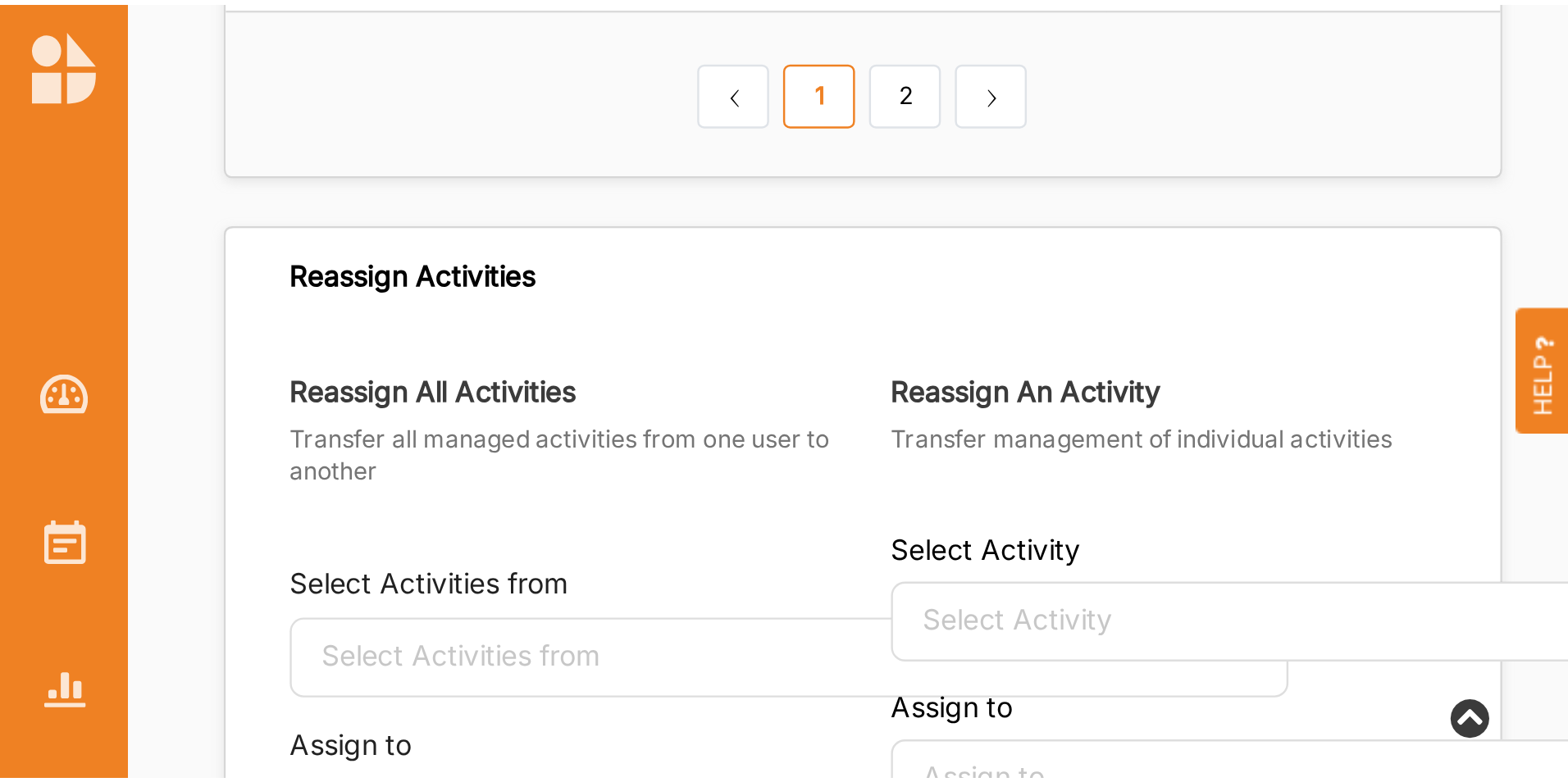 scroll, scrollTop: 834, scrollLeft: 0, axis: vertical 